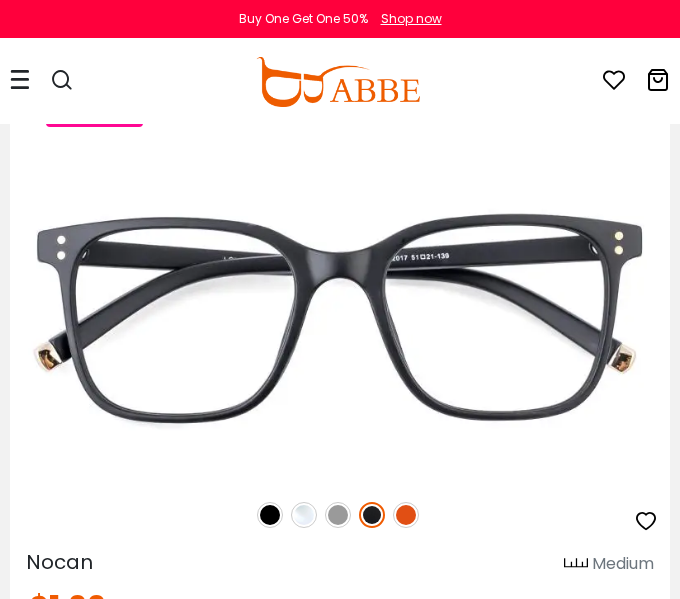 scroll, scrollTop: 2422, scrollLeft: 0, axis: vertical 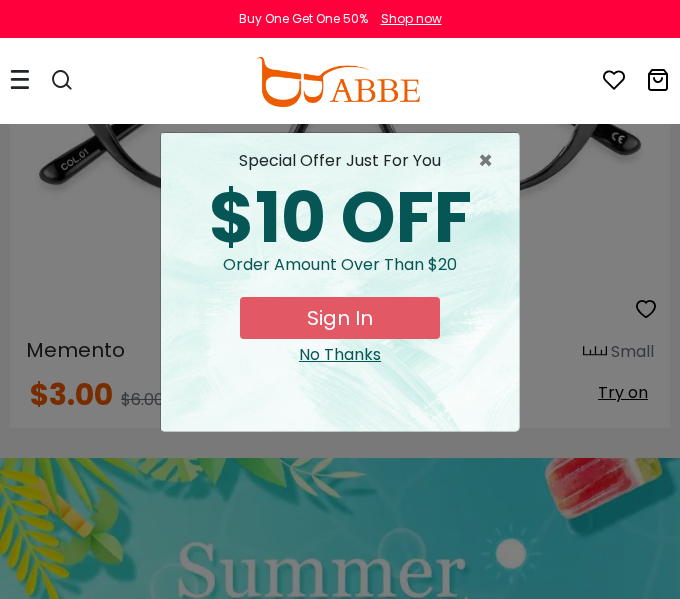 click on "No Thanks" at bounding box center (340, 355) 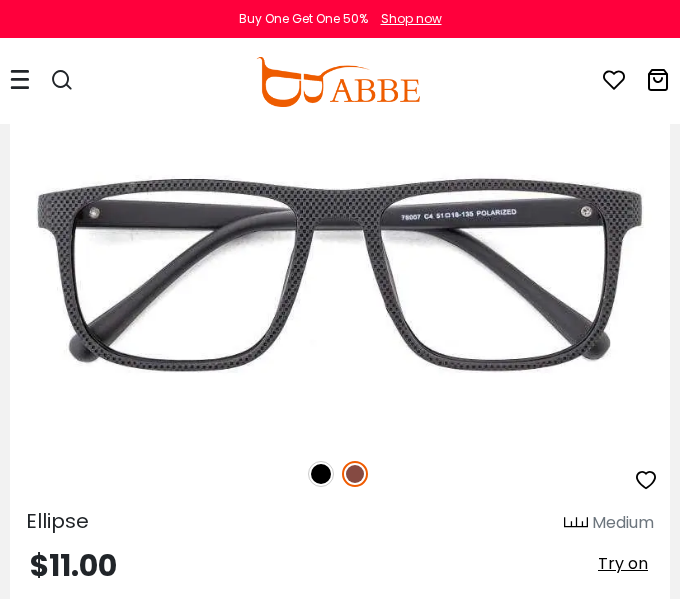 scroll, scrollTop: 5136, scrollLeft: 0, axis: vertical 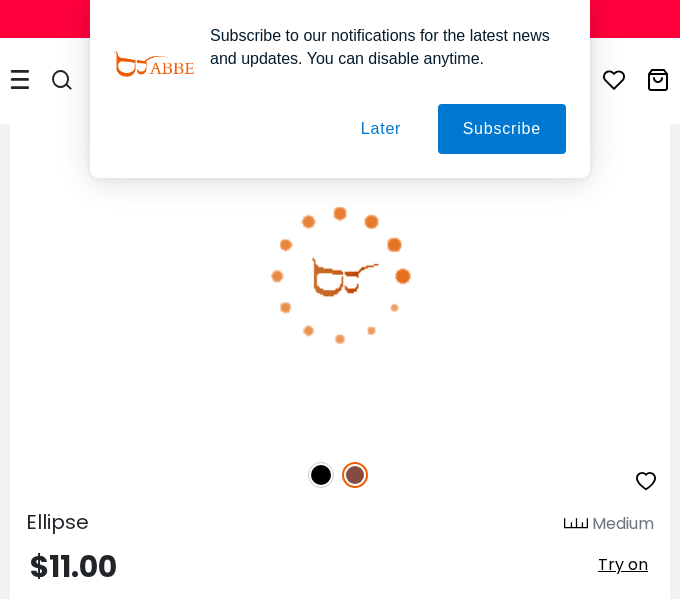 click at bounding box center (340, 475) 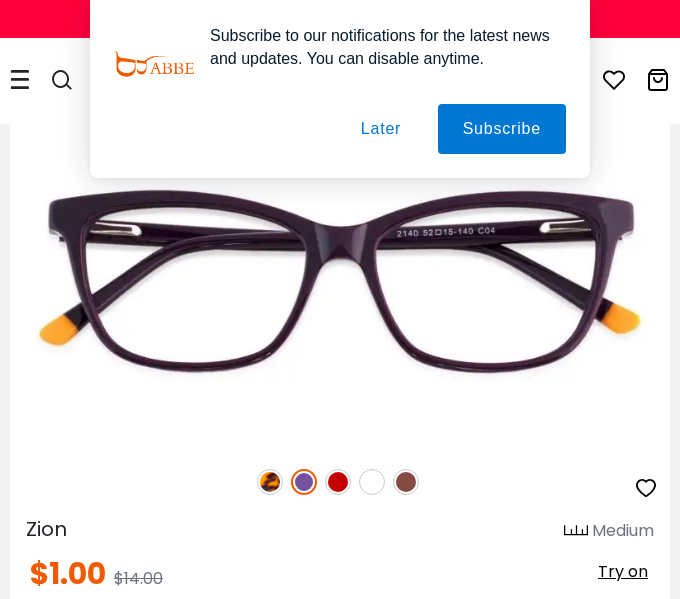 scroll, scrollTop: 5720, scrollLeft: 0, axis: vertical 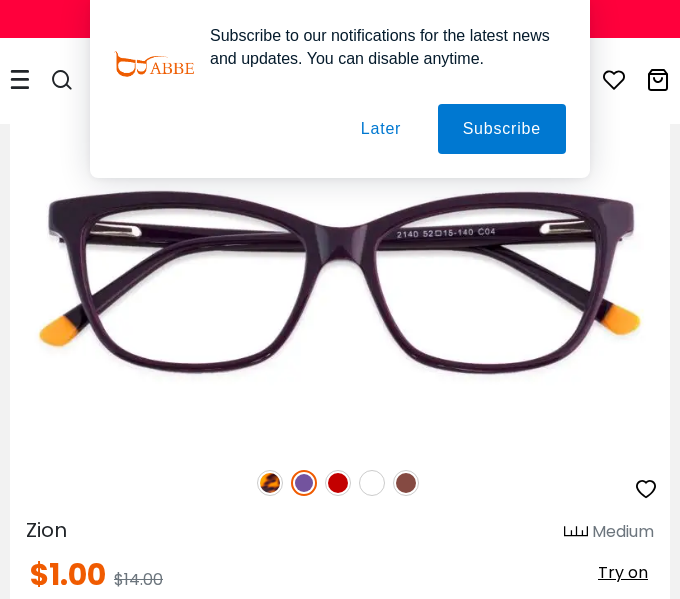 click on "Later" at bounding box center (0, 0) 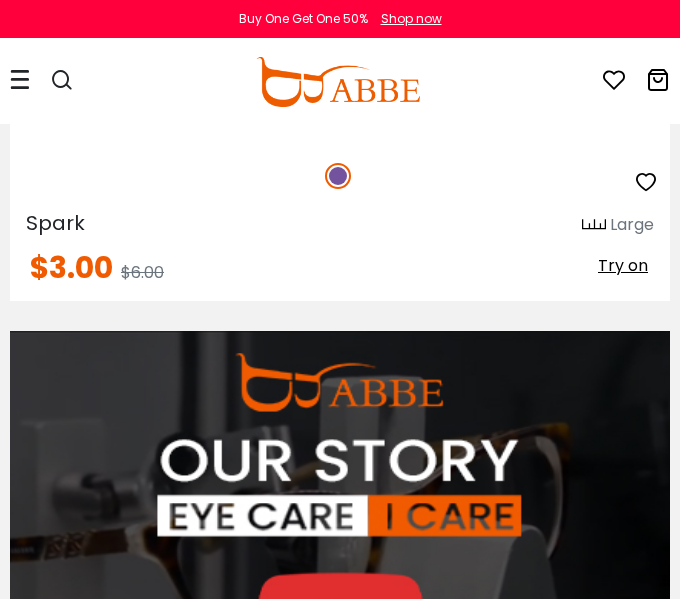 scroll, scrollTop: 6621, scrollLeft: 0, axis: vertical 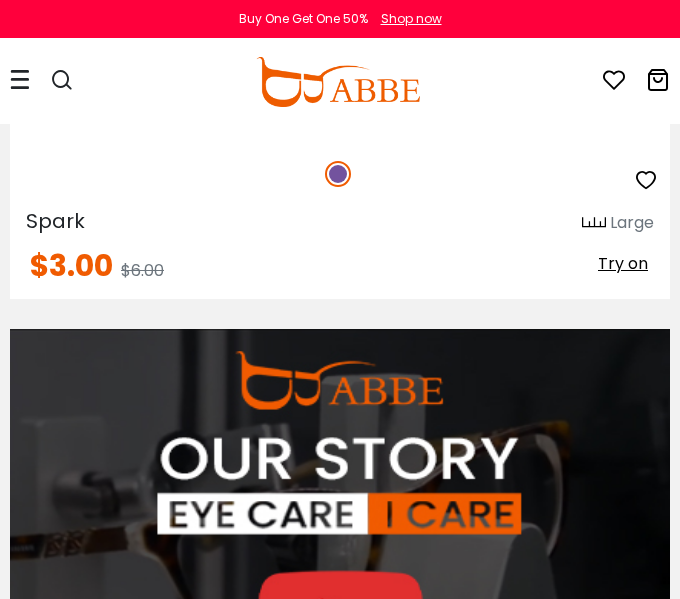 click on "Try on" at bounding box center [623, 263] 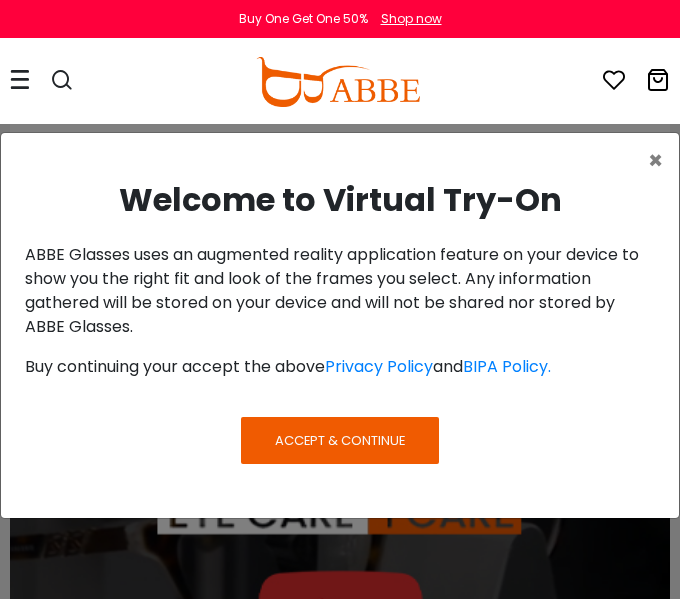click on "Accept & Continue" at bounding box center (340, 440) 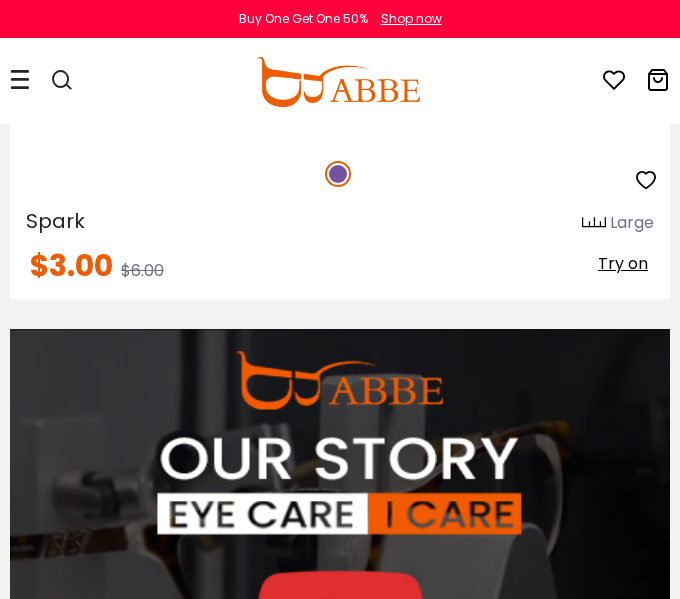 click on "Try on" at bounding box center [623, 263] 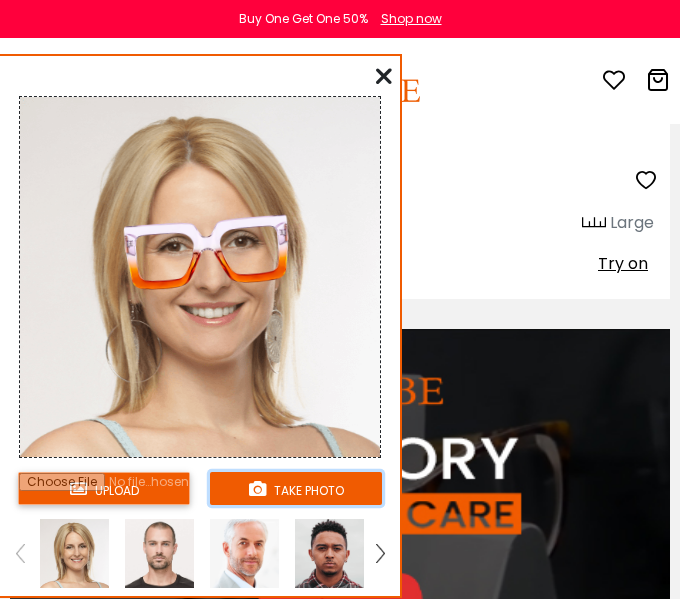 click at bounding box center (257, 488) 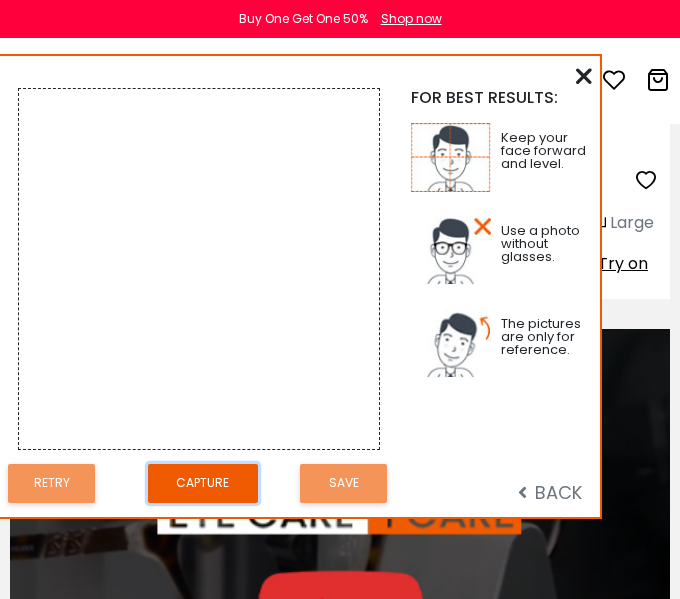 click on "Capture" at bounding box center (203, 483) 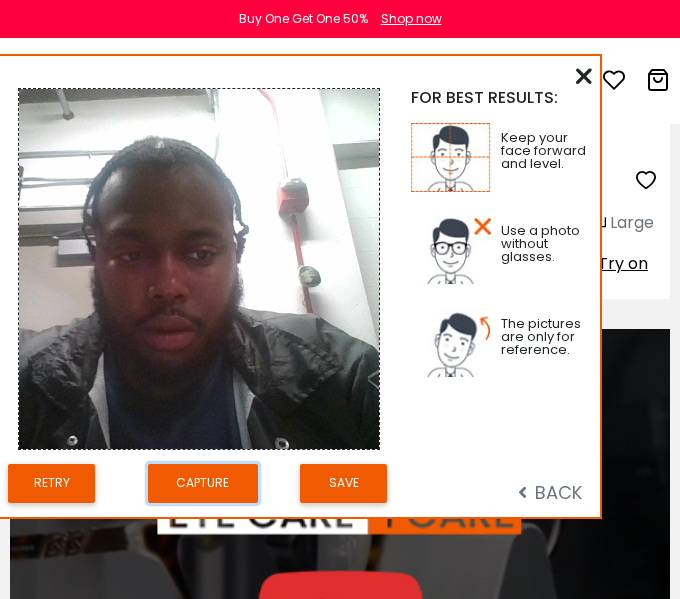 click at bounding box center (199, 269) 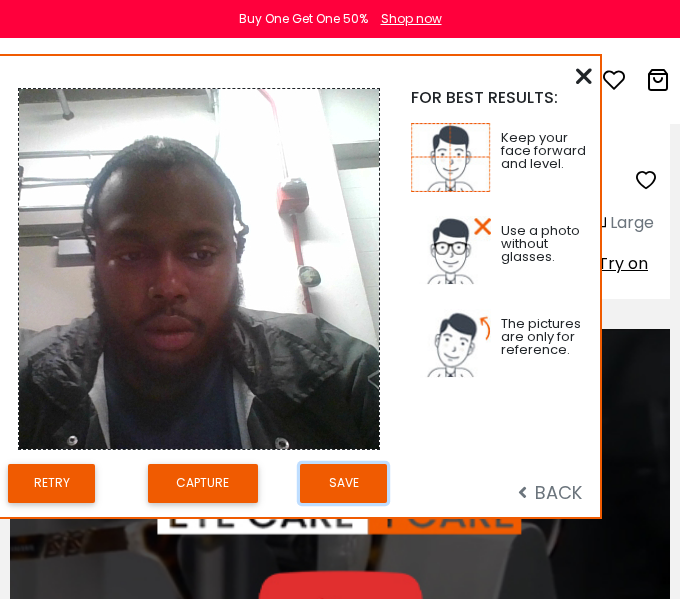 click on "Save" at bounding box center [343, 483] 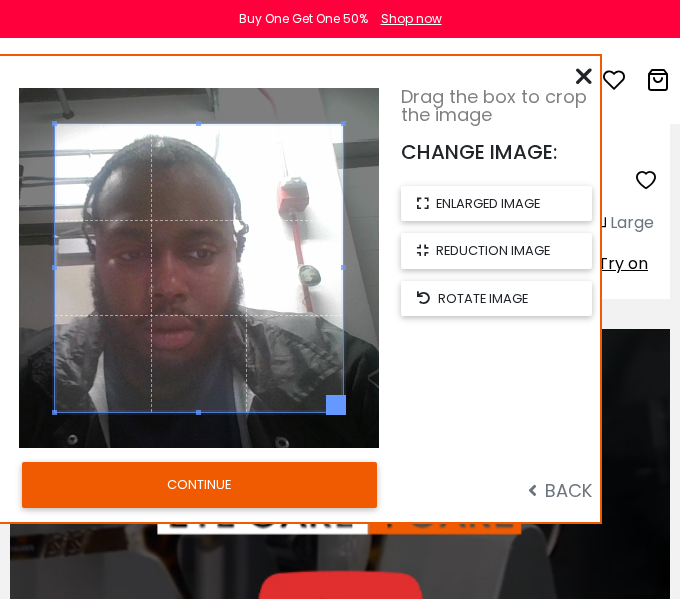 click on "CONTINUE" at bounding box center (199, 485) 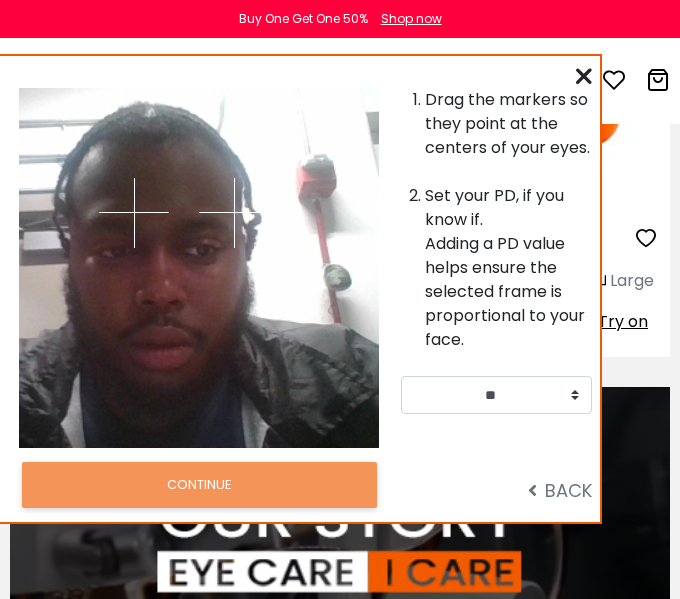 scroll, scrollTop: 6560, scrollLeft: 0, axis: vertical 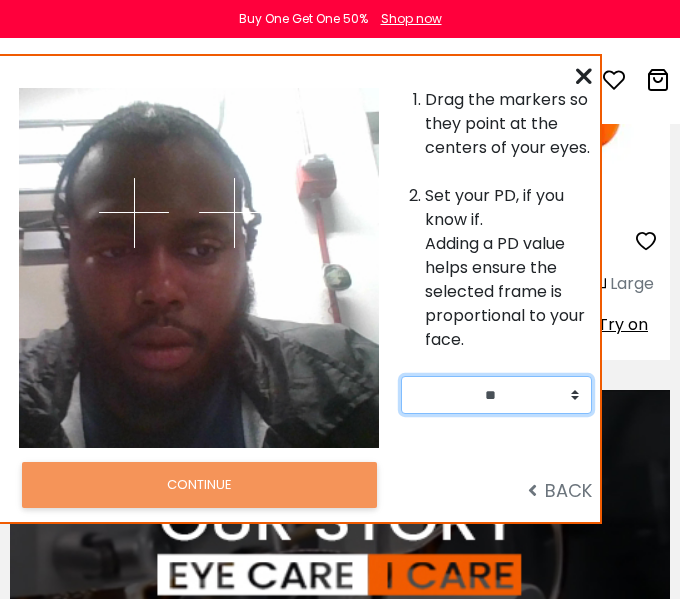 click on "** ** ** ** ** ** ** ** ** ** ** ** ** ** ** ** ** ** ** ** ** ** ** ** ** ** ** ** ** ** ** ** ** **" at bounding box center (496, 395) 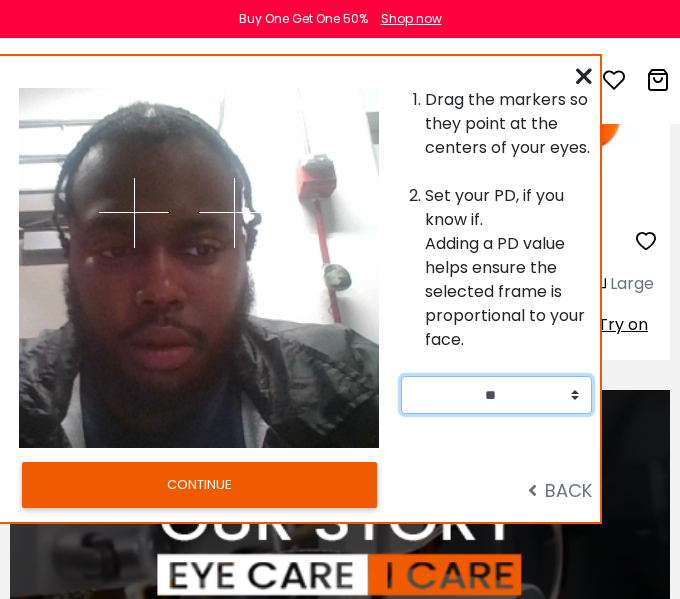 click at bounding box center [234, 213] 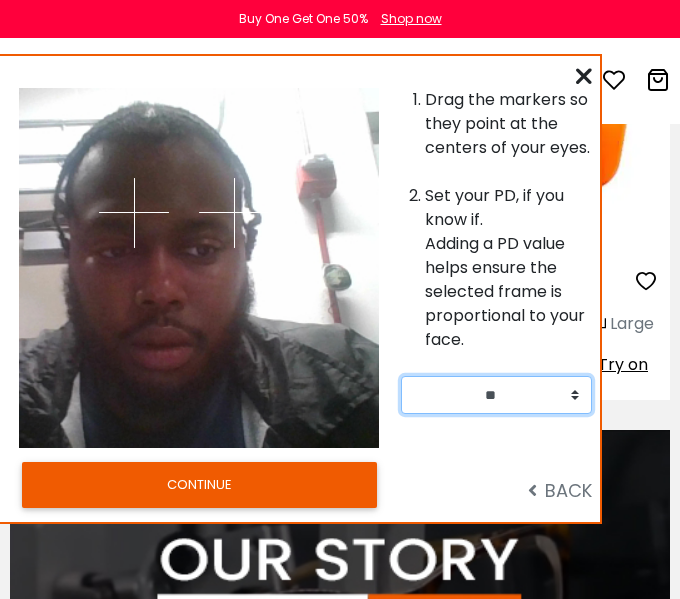 scroll, scrollTop: 6521, scrollLeft: 0, axis: vertical 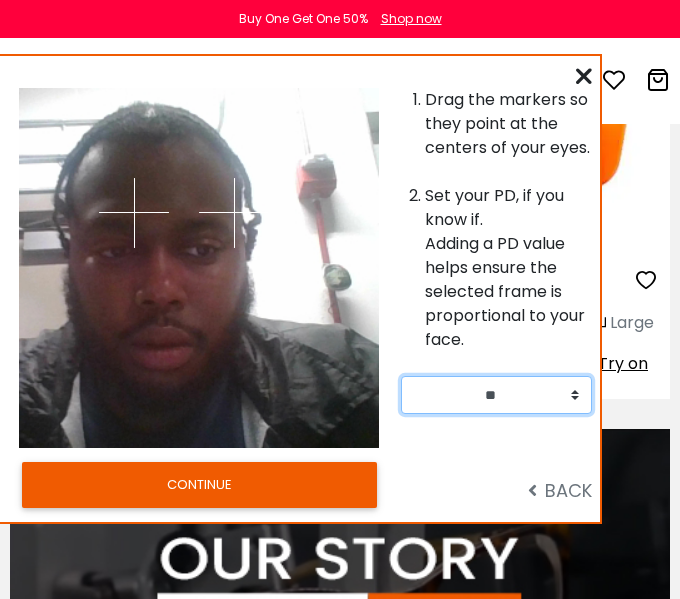 click at bounding box center (134, 213) 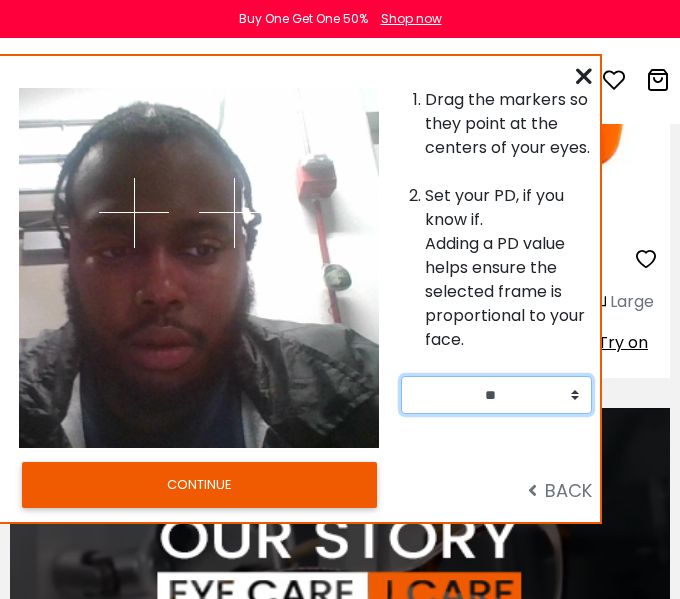 click at bounding box center [289, 268] 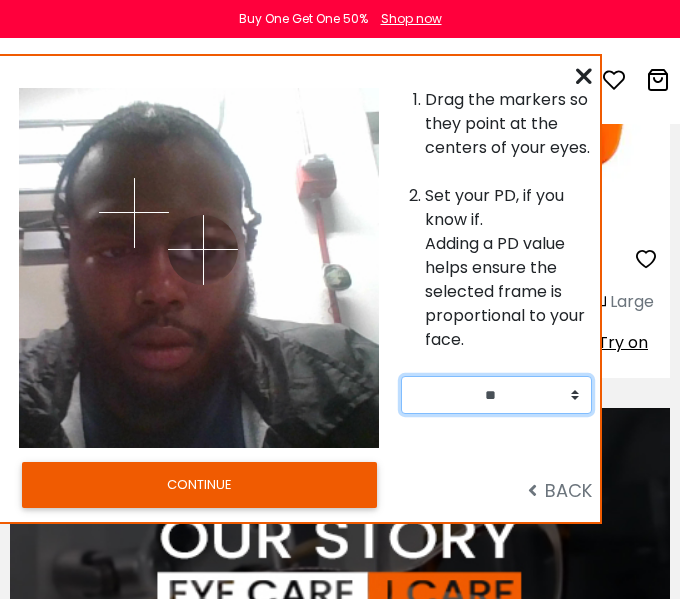 drag, startPoint x: 235, startPoint y: 209, endPoint x: 203, endPoint y: 249, distance: 51.224995 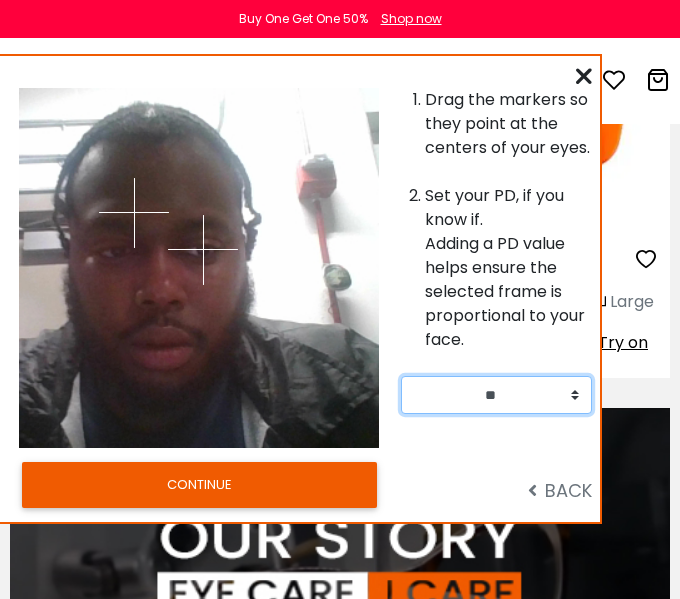 drag, startPoint x: 134, startPoint y: 215, endPoint x: 109, endPoint y: 227, distance: 27.730848 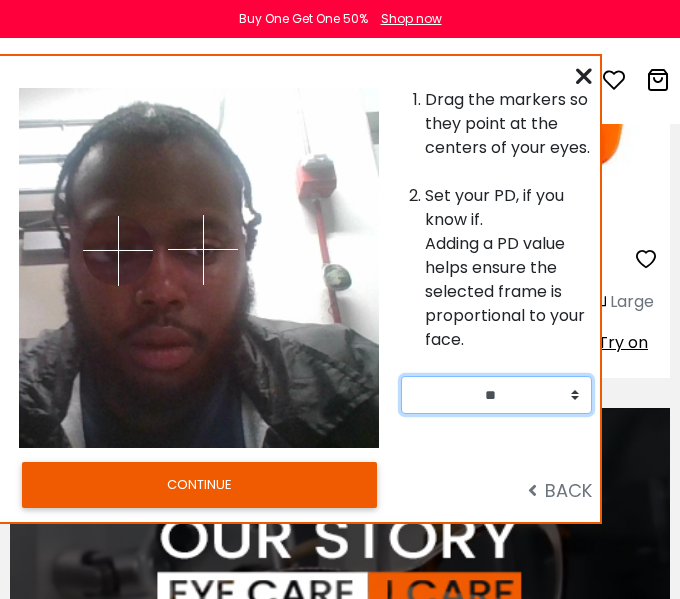 drag, startPoint x: 107, startPoint y: 229, endPoint x: 118, endPoint y: 250, distance: 23.70654 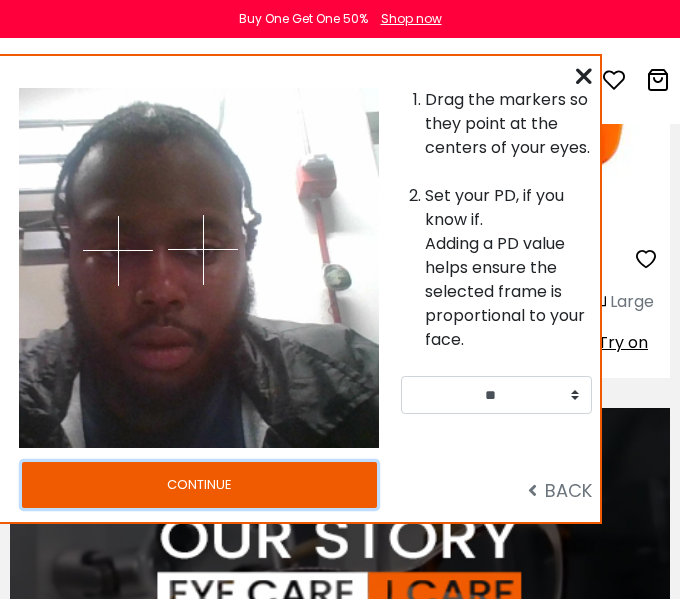 click on "CONTINUE" at bounding box center [199, 485] 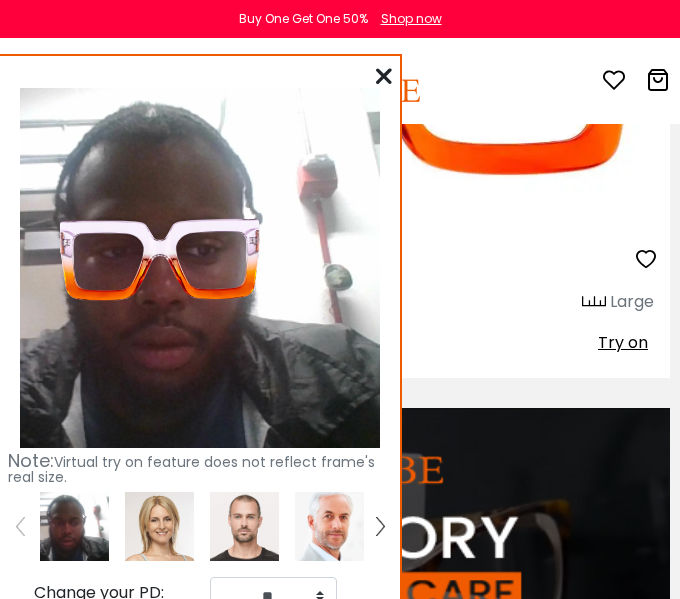 click at bounding box center (384, 76) 